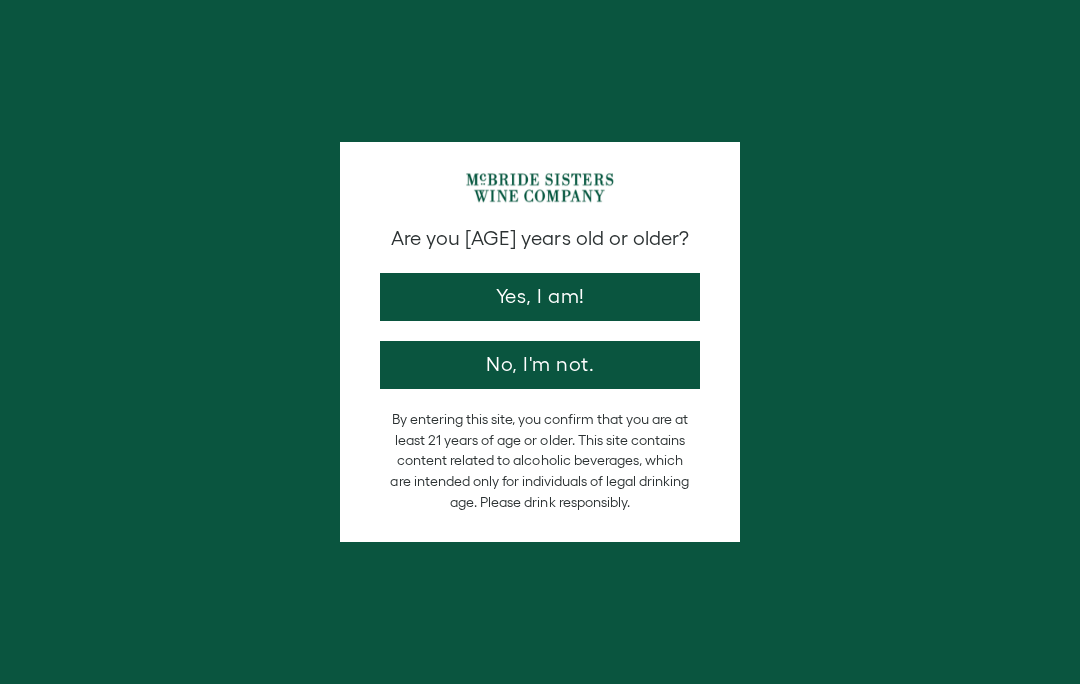 click on "Yes, I am!" at bounding box center [540, 297] 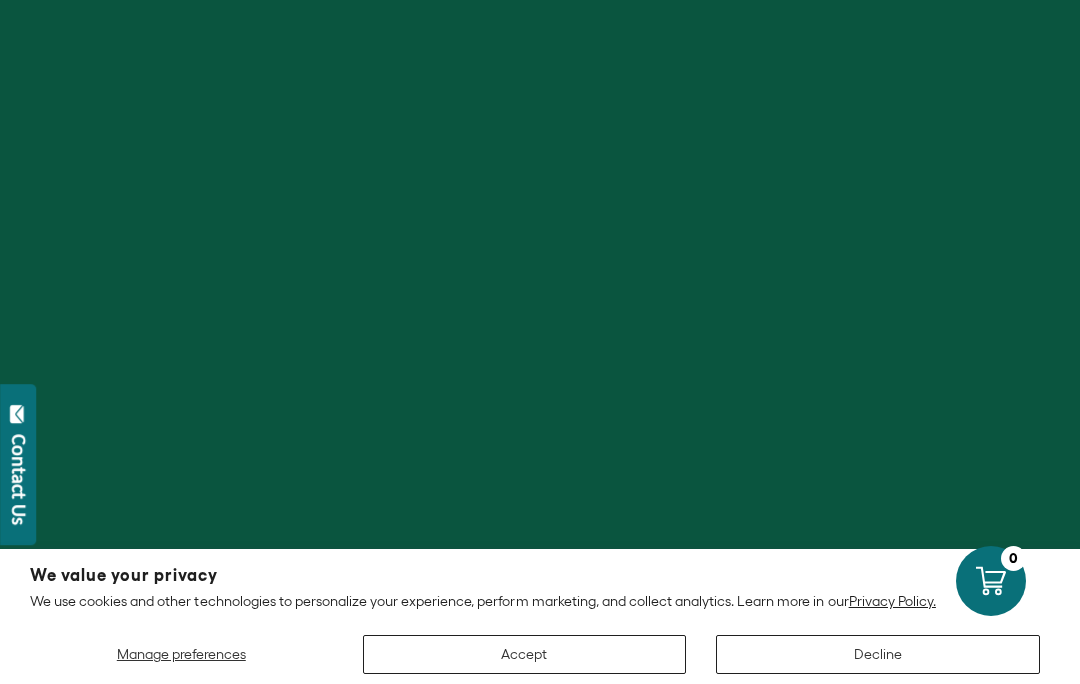 scroll, scrollTop: 0, scrollLeft: 0, axis: both 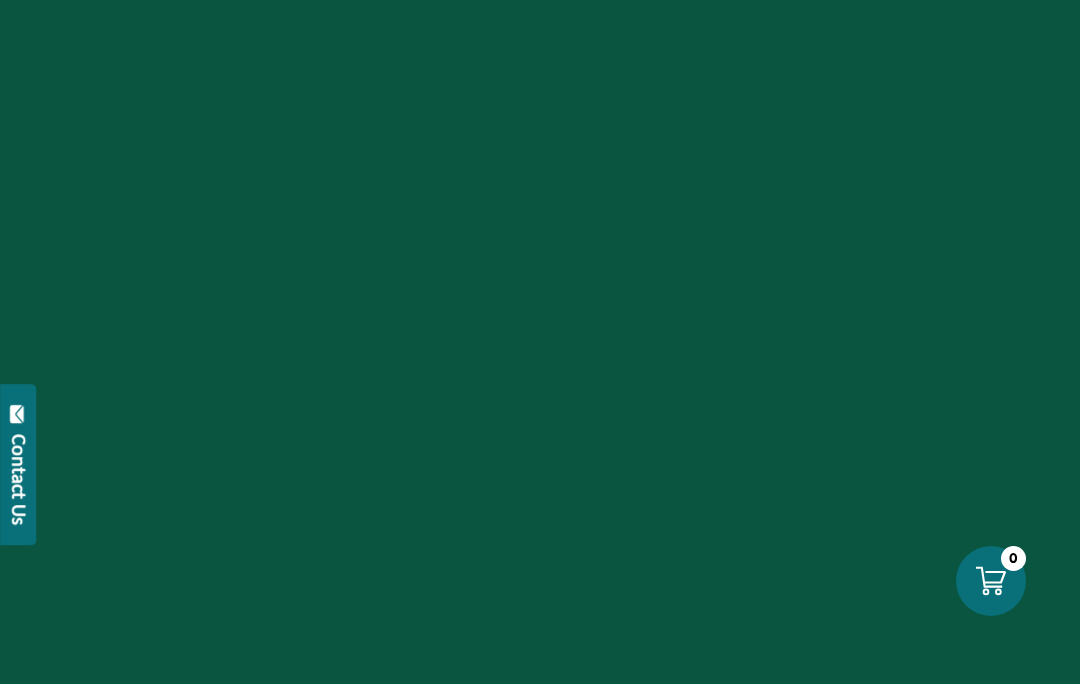 click on "Contact Us" at bounding box center [18, 464] 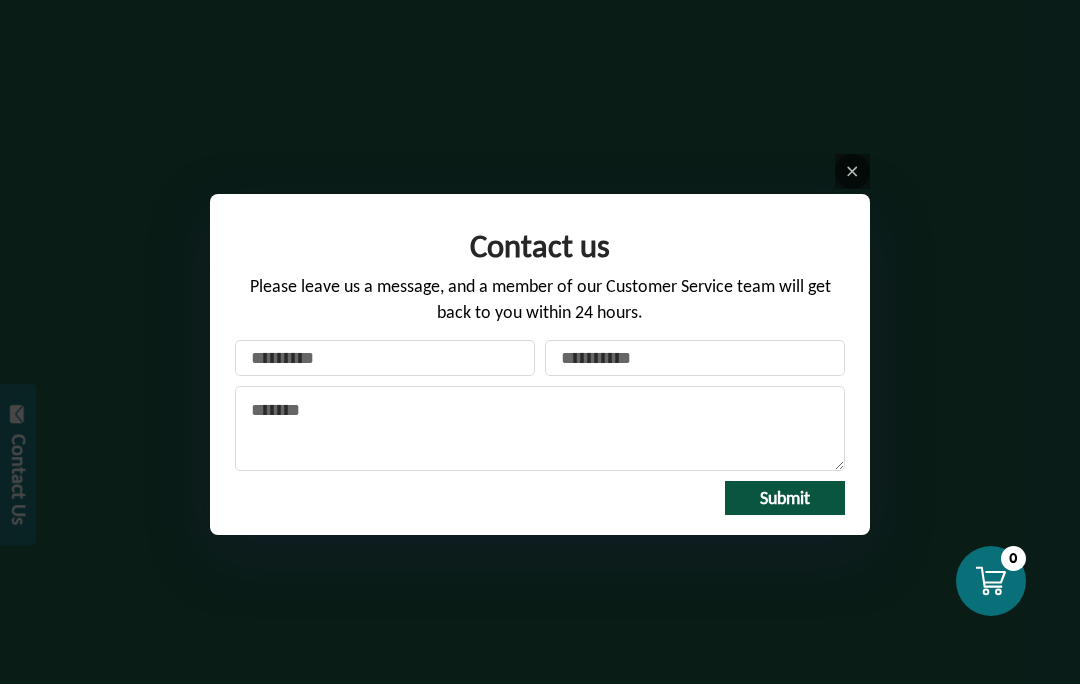click 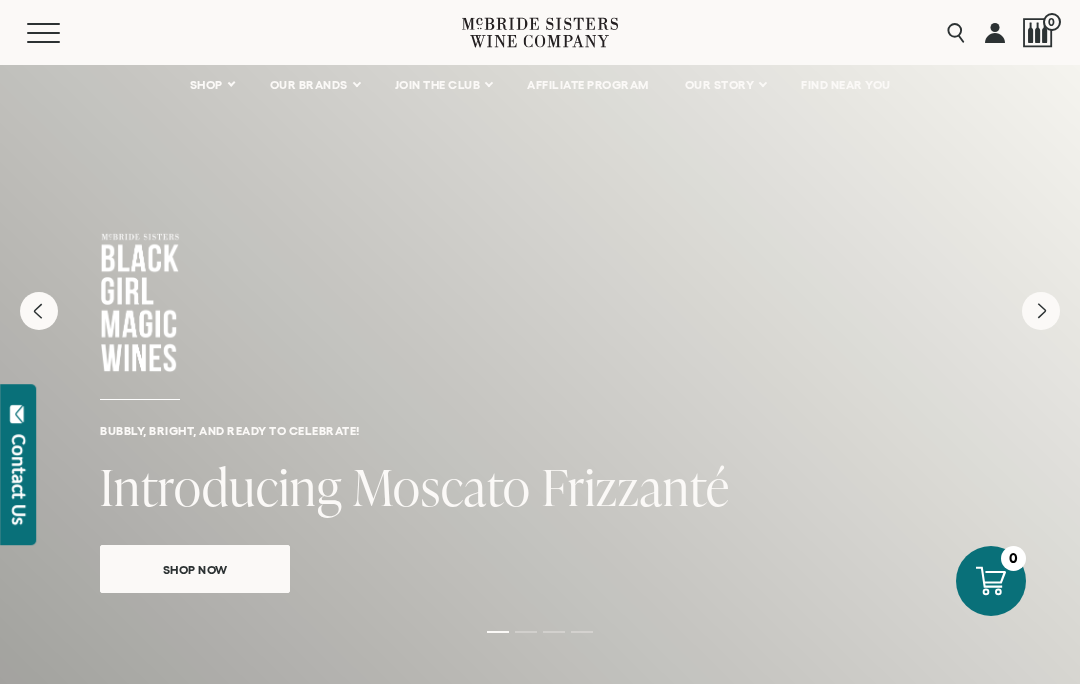 scroll, scrollTop: 0, scrollLeft: 0, axis: both 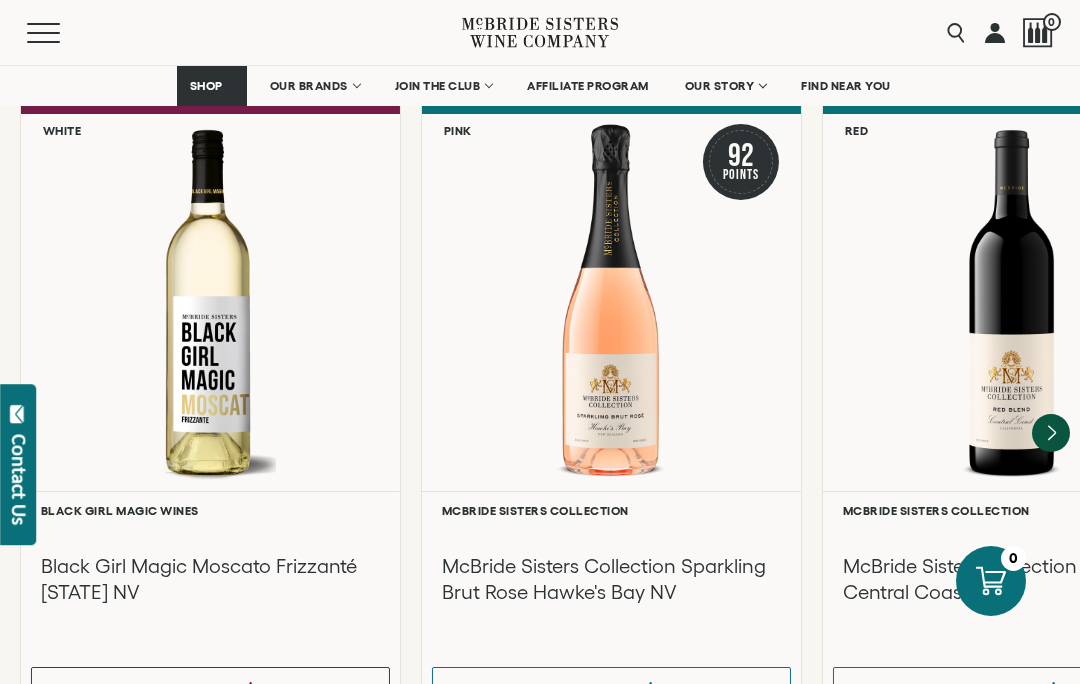 click at bounding box center (210, 302) 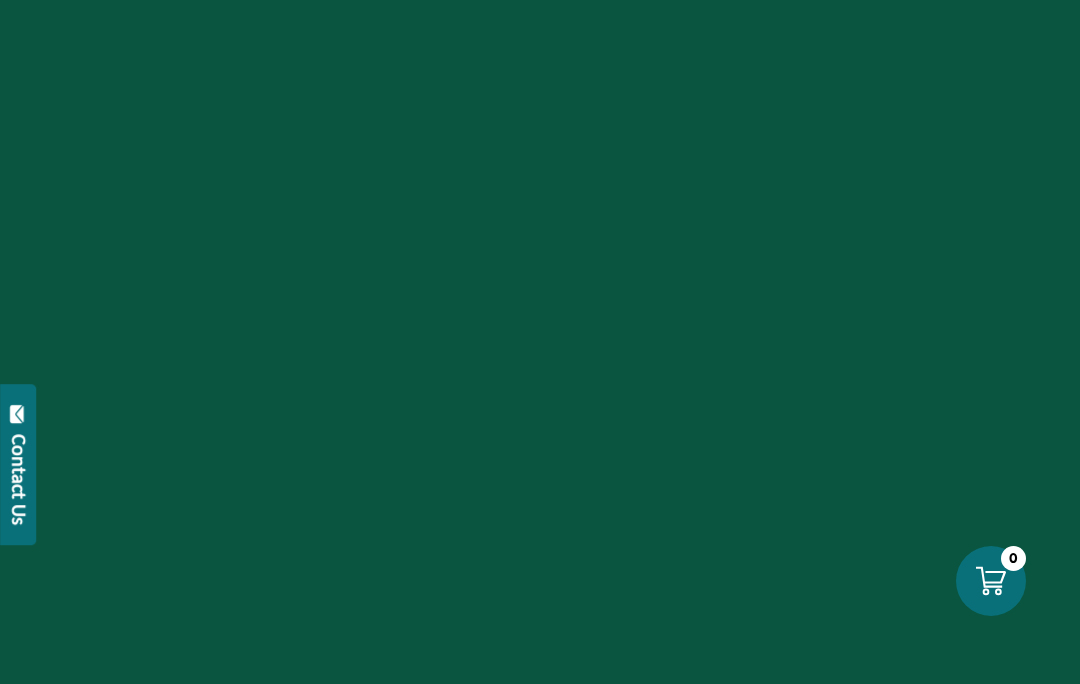 scroll, scrollTop: 0, scrollLeft: 0, axis: both 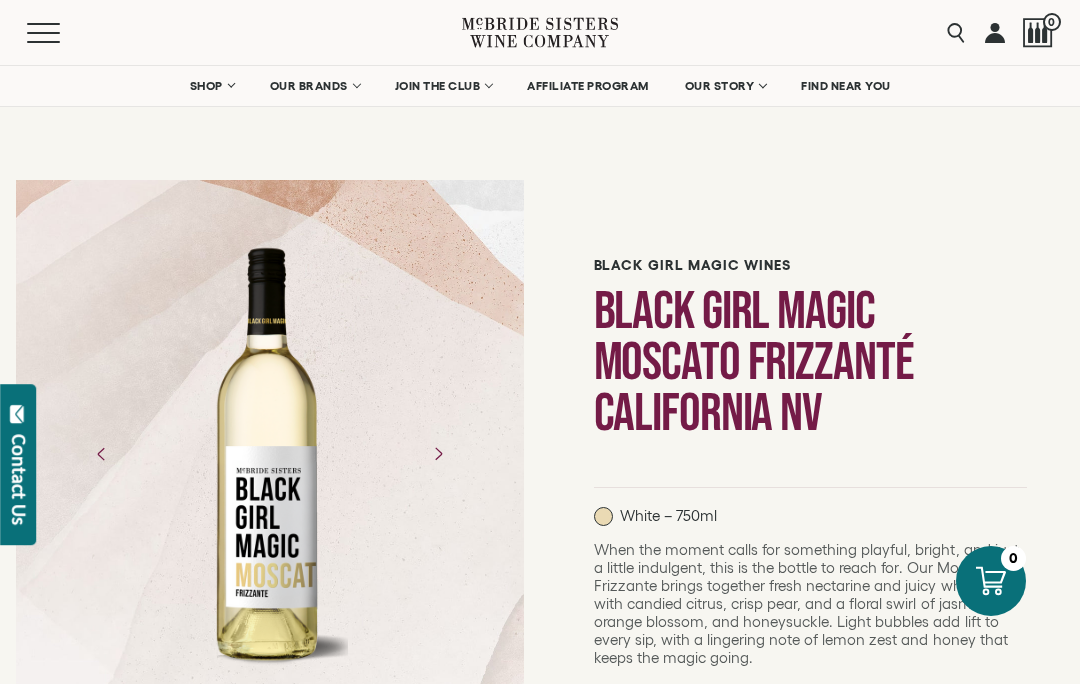 click on "OUR BRANDS" at bounding box center [309, 86] 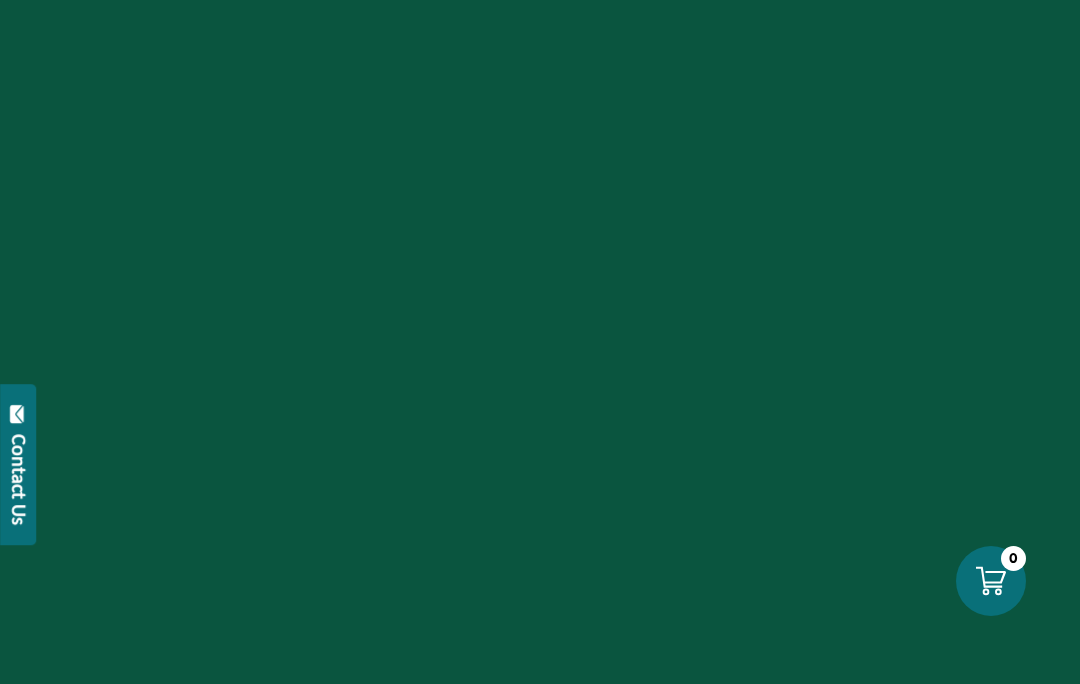 scroll, scrollTop: 0, scrollLeft: 0, axis: both 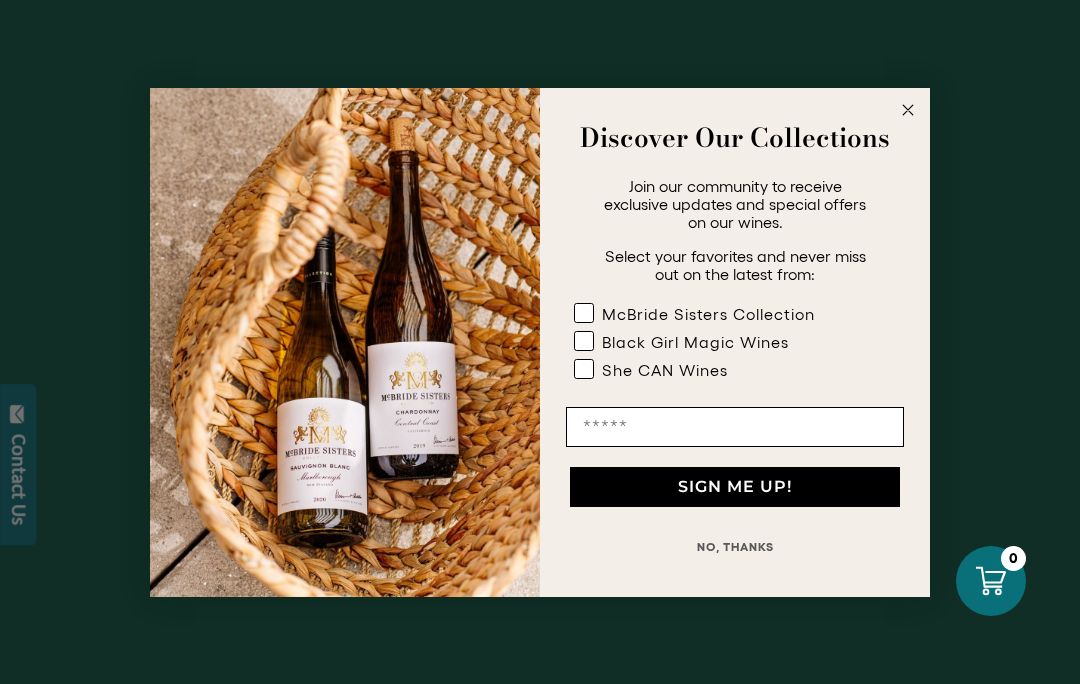 click 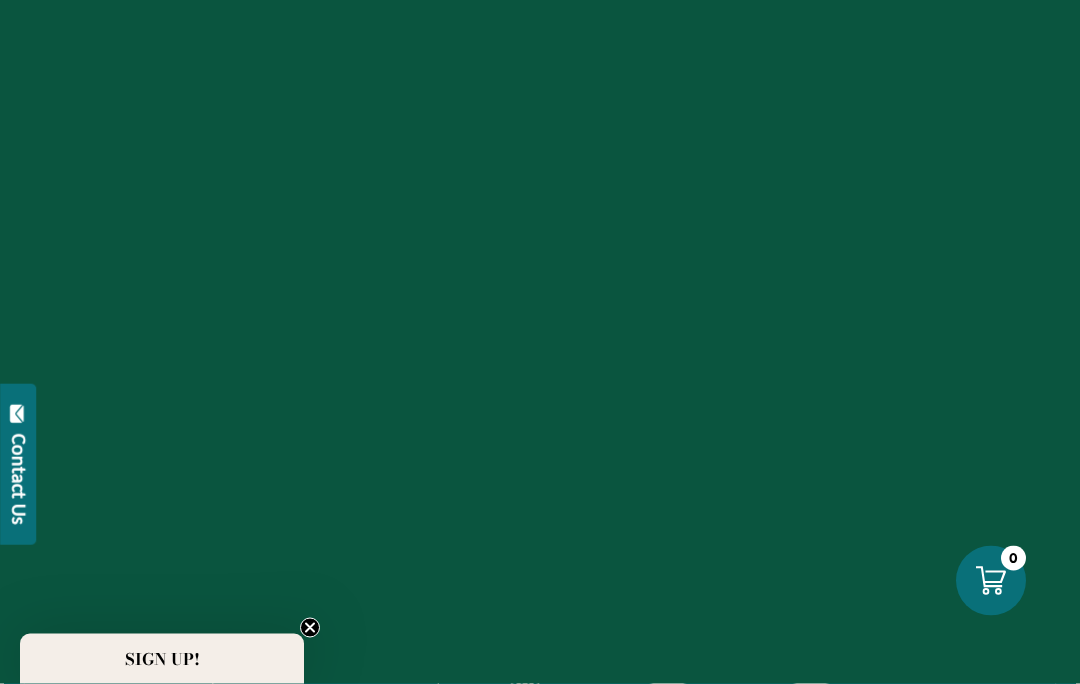 scroll, scrollTop: 628, scrollLeft: 0, axis: vertical 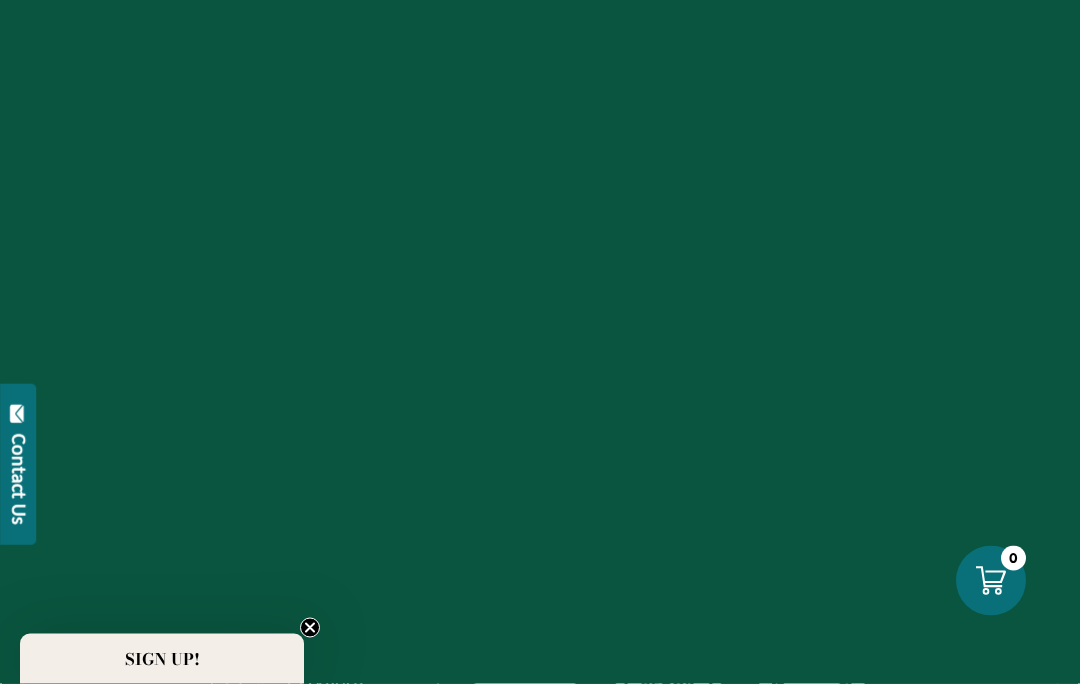 click on "Close teaser" 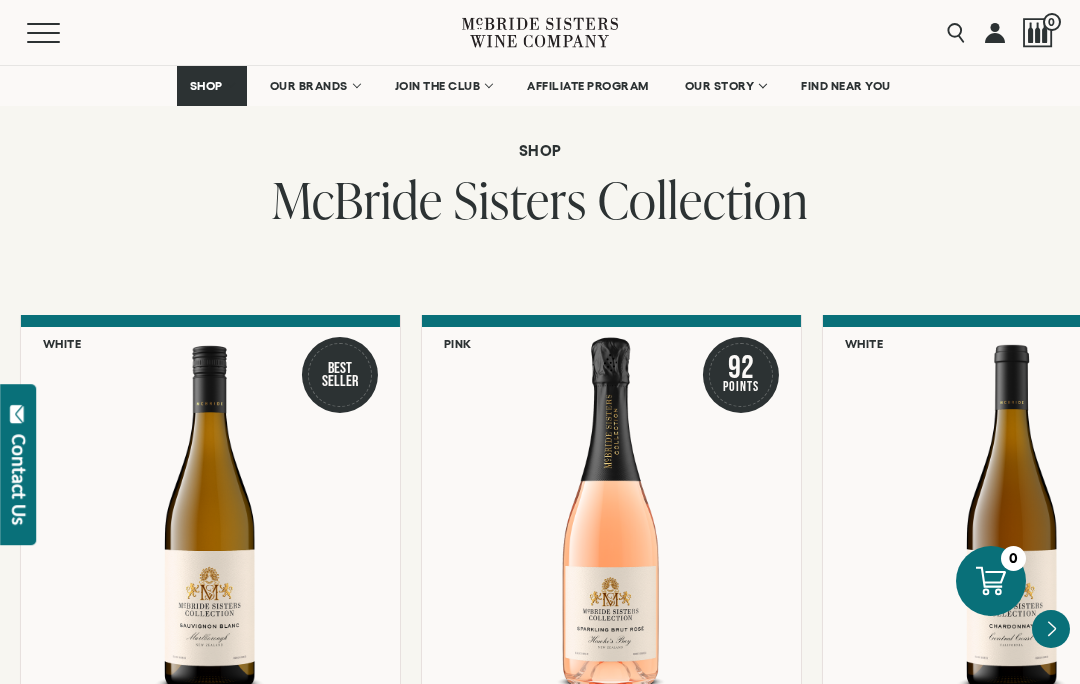 scroll, scrollTop: 1495, scrollLeft: 0, axis: vertical 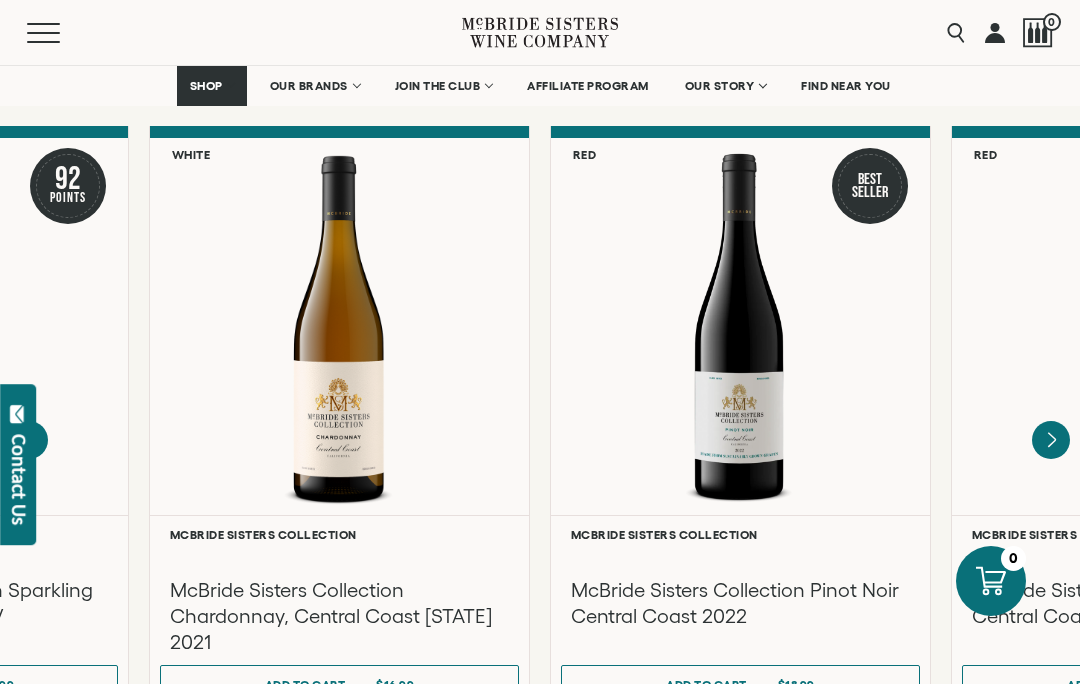 click on "McBride Sisters Collection Chardonnay, Central Coast California 2021" at bounding box center (339, 598) 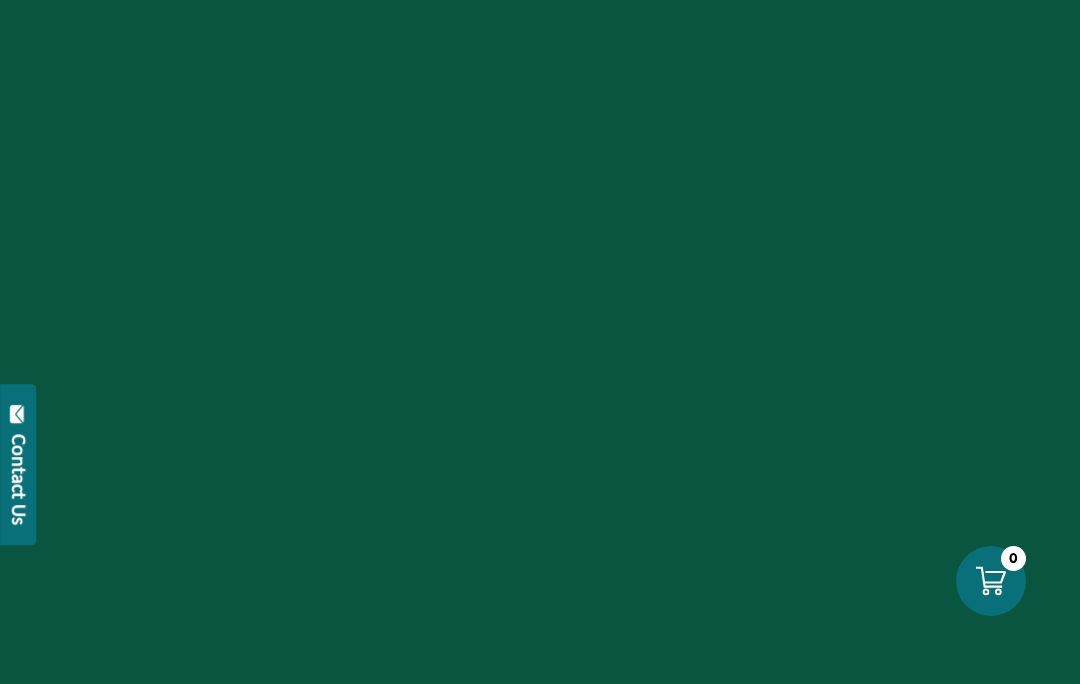 scroll, scrollTop: 0, scrollLeft: 0, axis: both 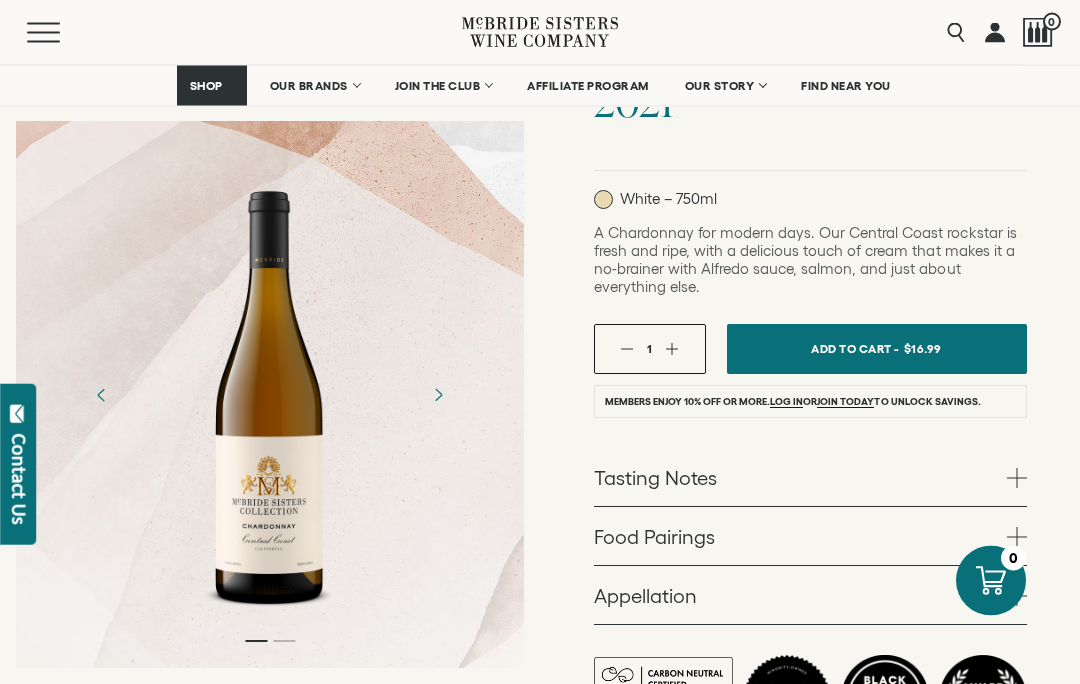 click on "1" at bounding box center [650, 350] 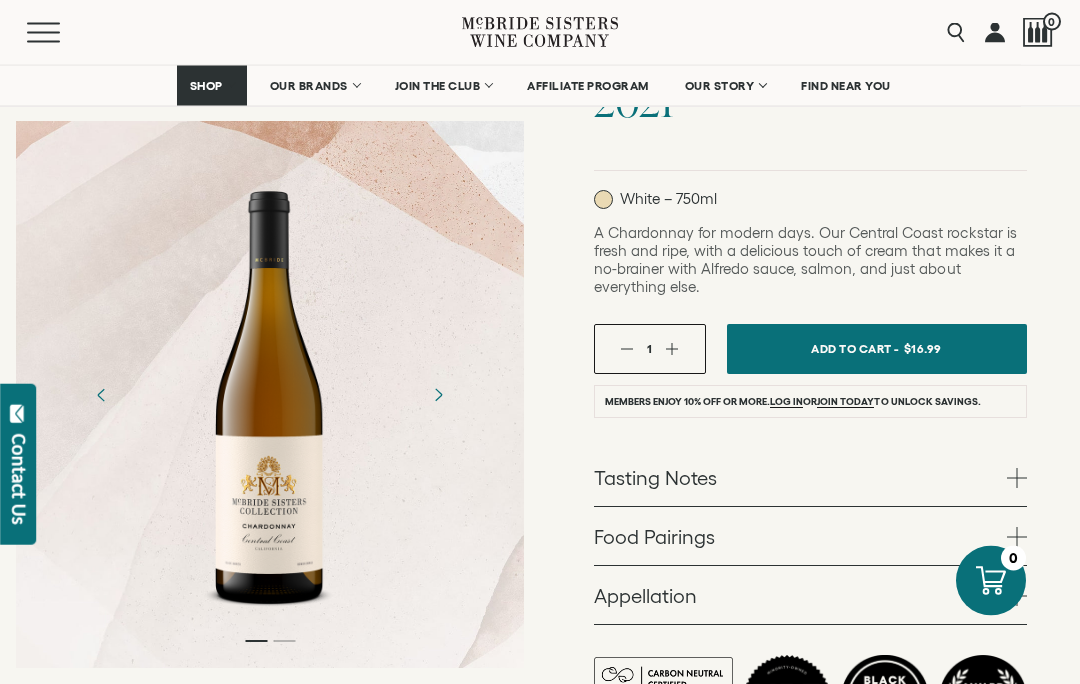 click at bounding box center [672, 349] 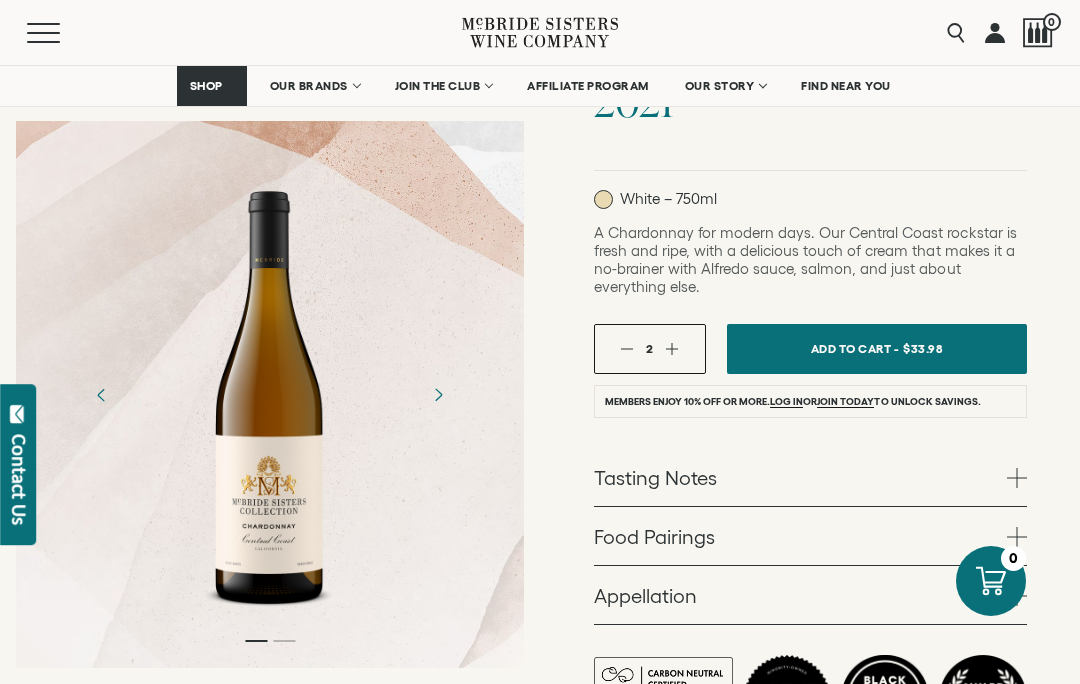 click on "2" at bounding box center [650, 348] 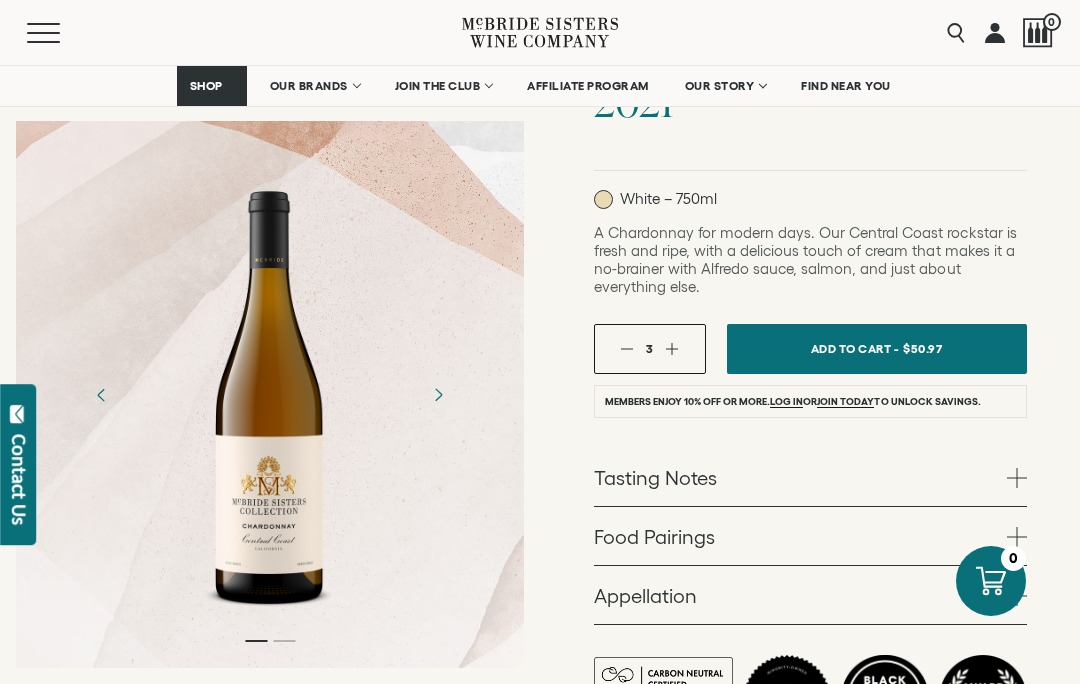 click on "Add To Cart -" at bounding box center (855, 348) 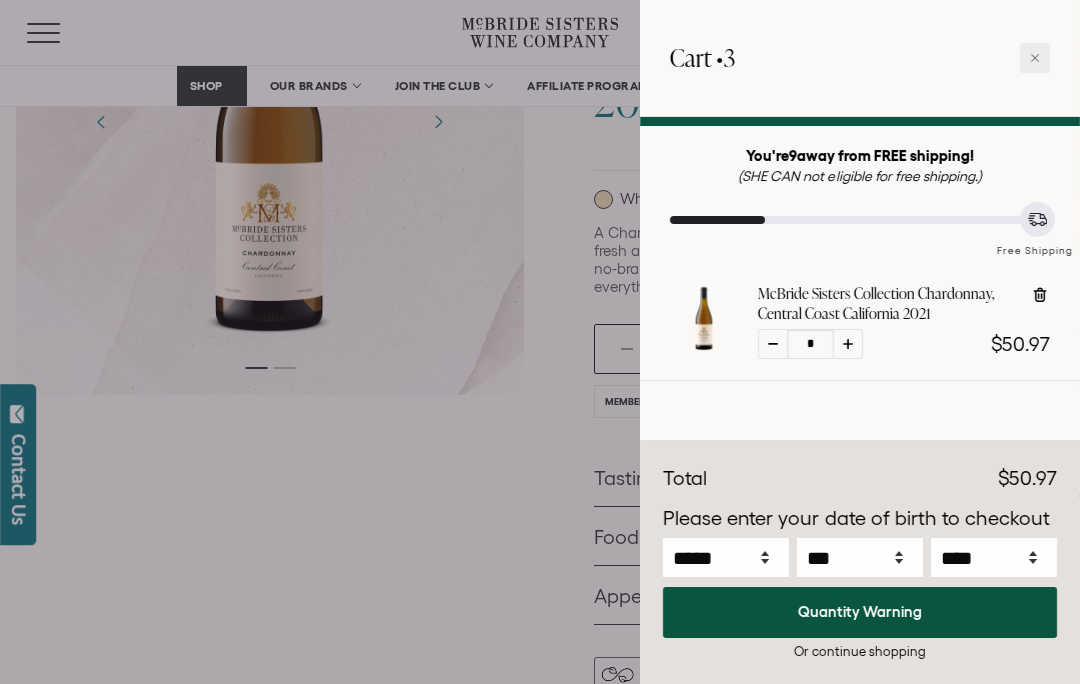 scroll, scrollTop: 52, scrollLeft: 0, axis: vertical 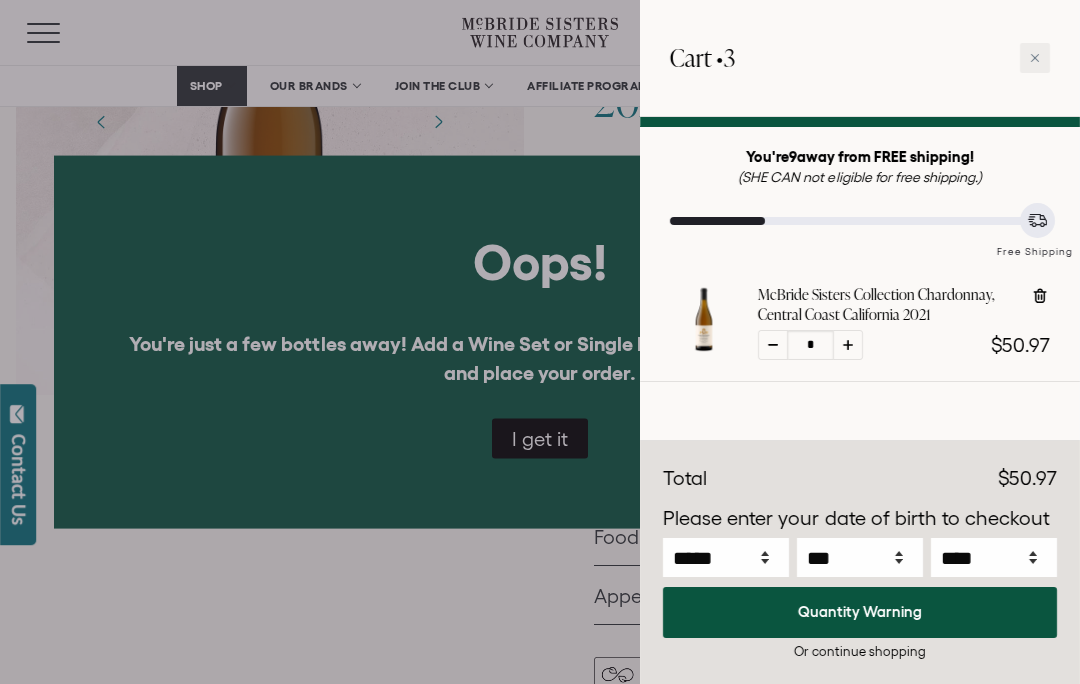click at bounding box center [1035, 58] 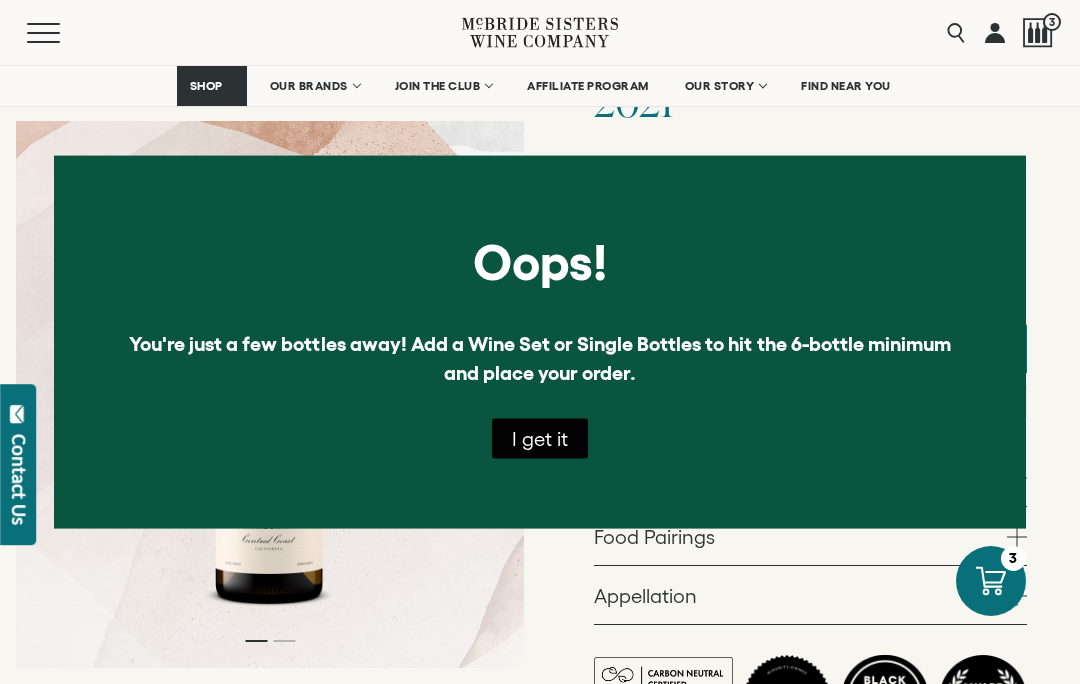 click at bounding box center [270, 395] 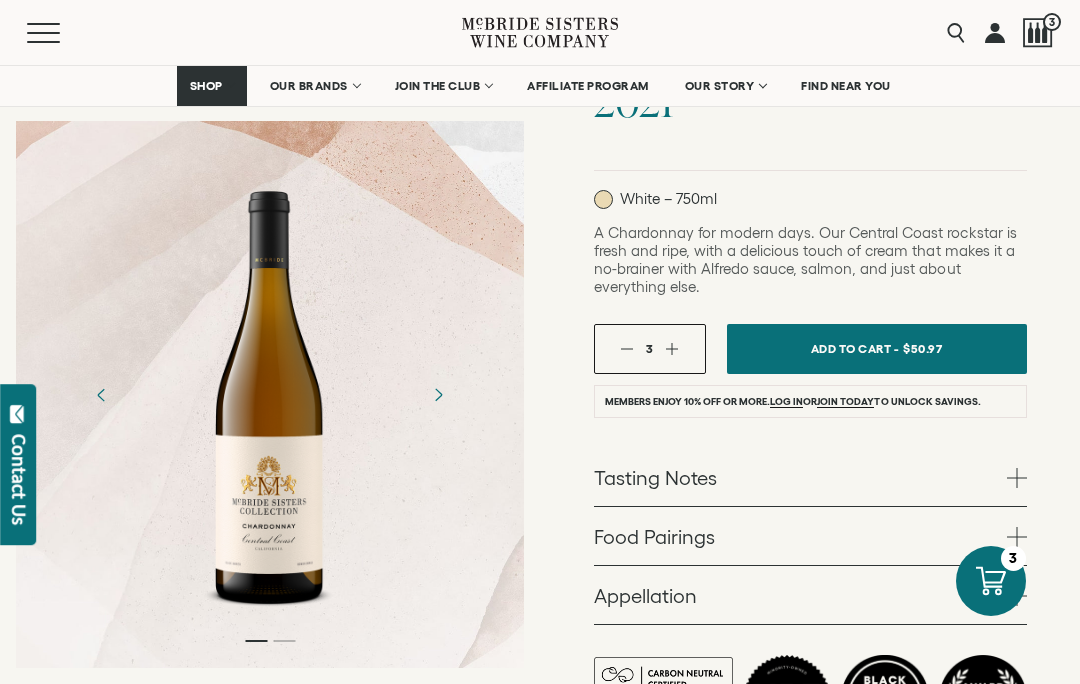 click on "FIND NEAR YOU" at bounding box center [846, 86] 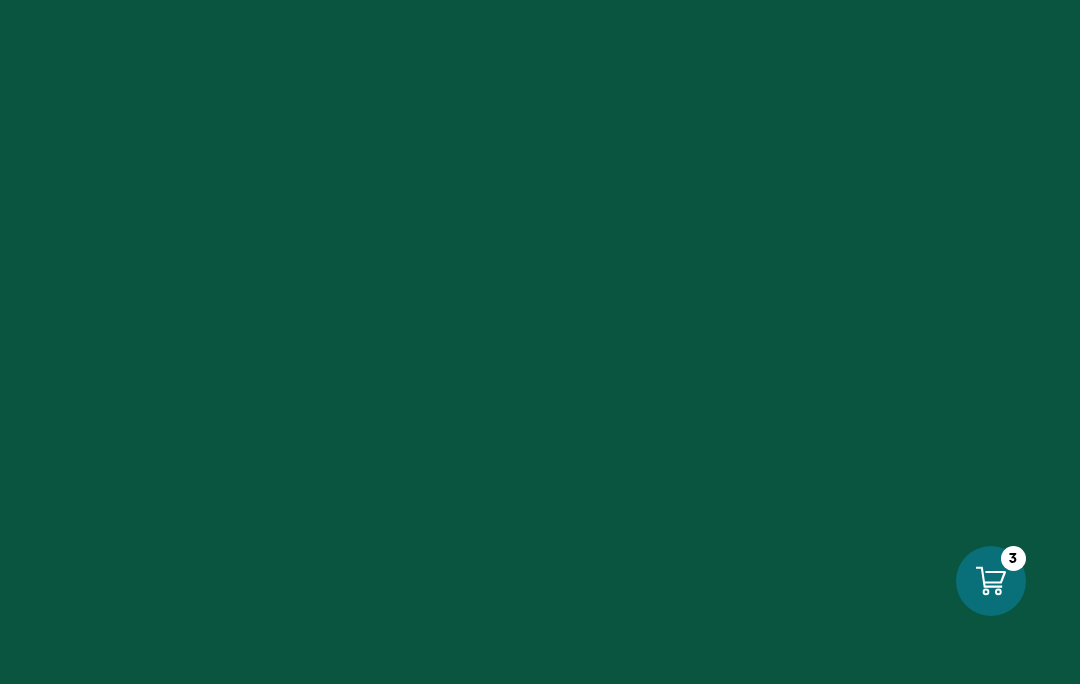 scroll, scrollTop: 0, scrollLeft: 0, axis: both 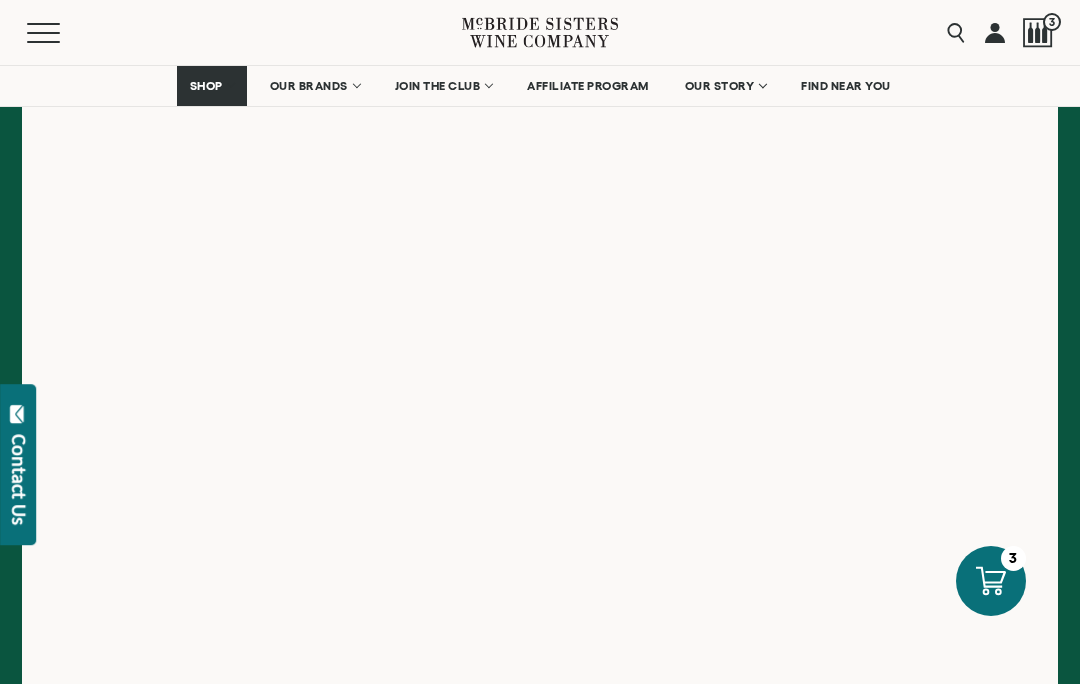 click at bounding box center [1038, 33] 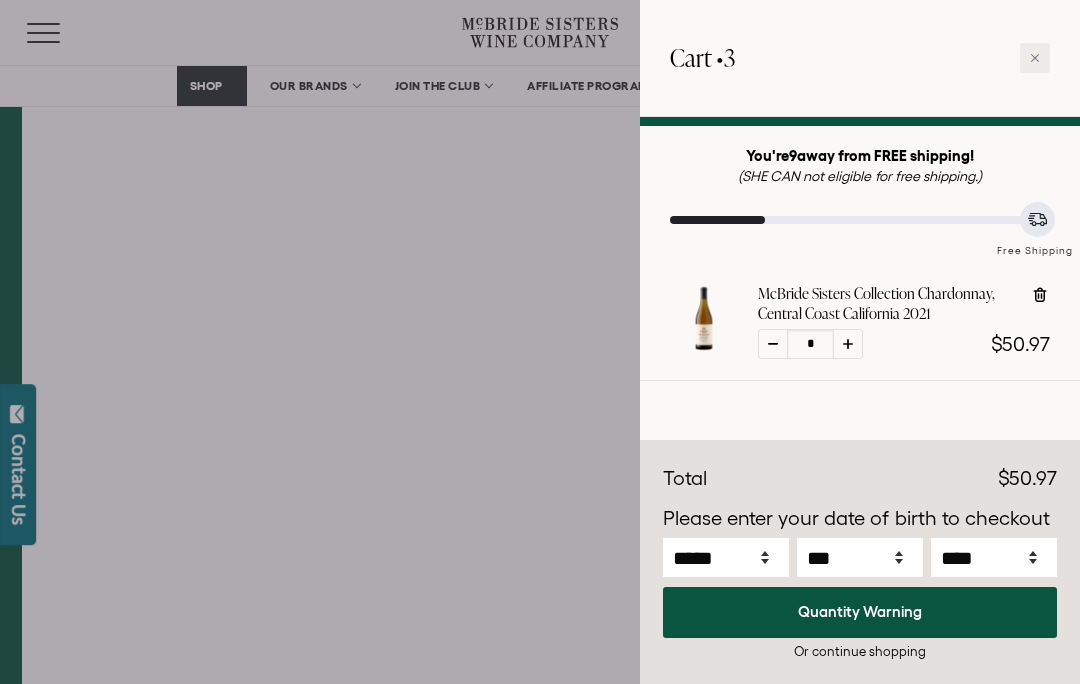 scroll, scrollTop: 52, scrollLeft: 0, axis: vertical 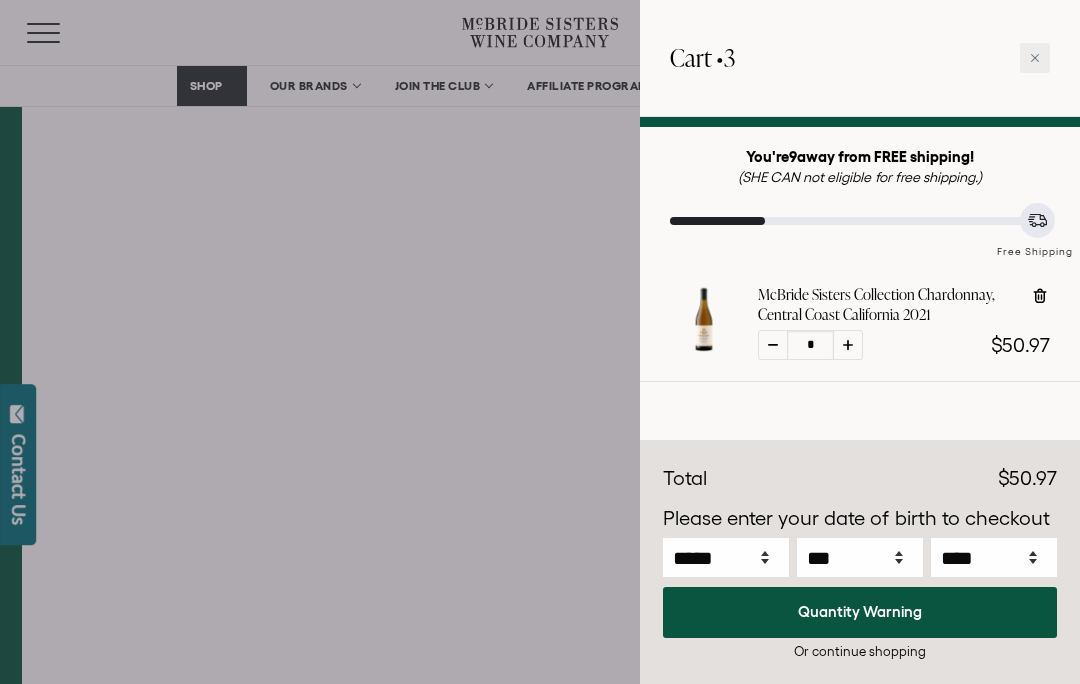 click 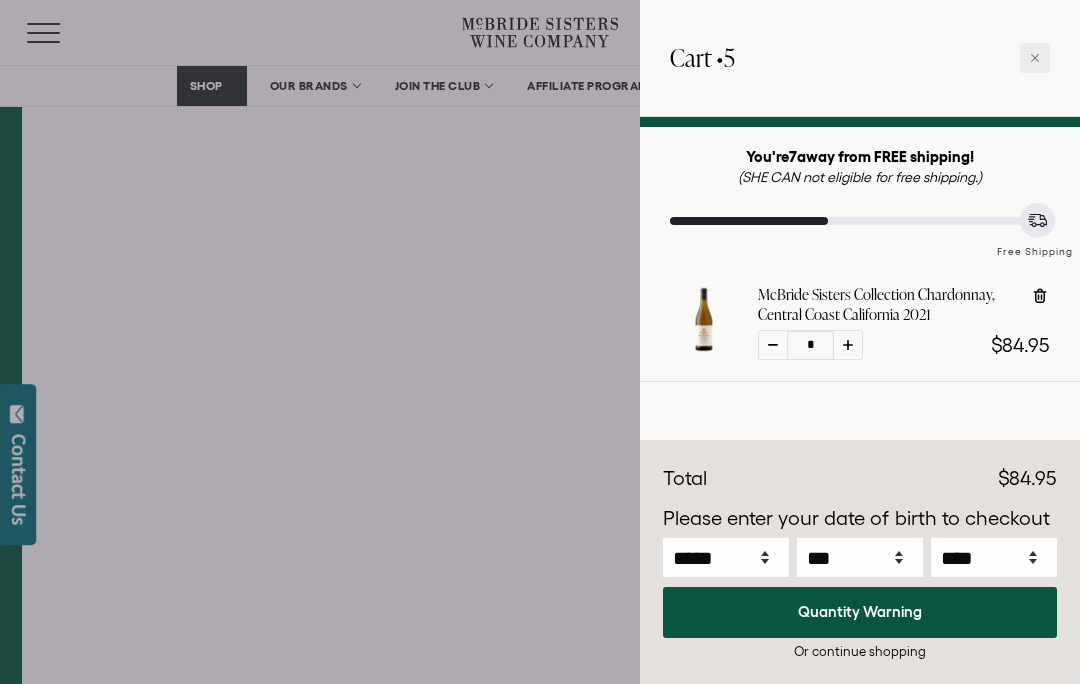 click 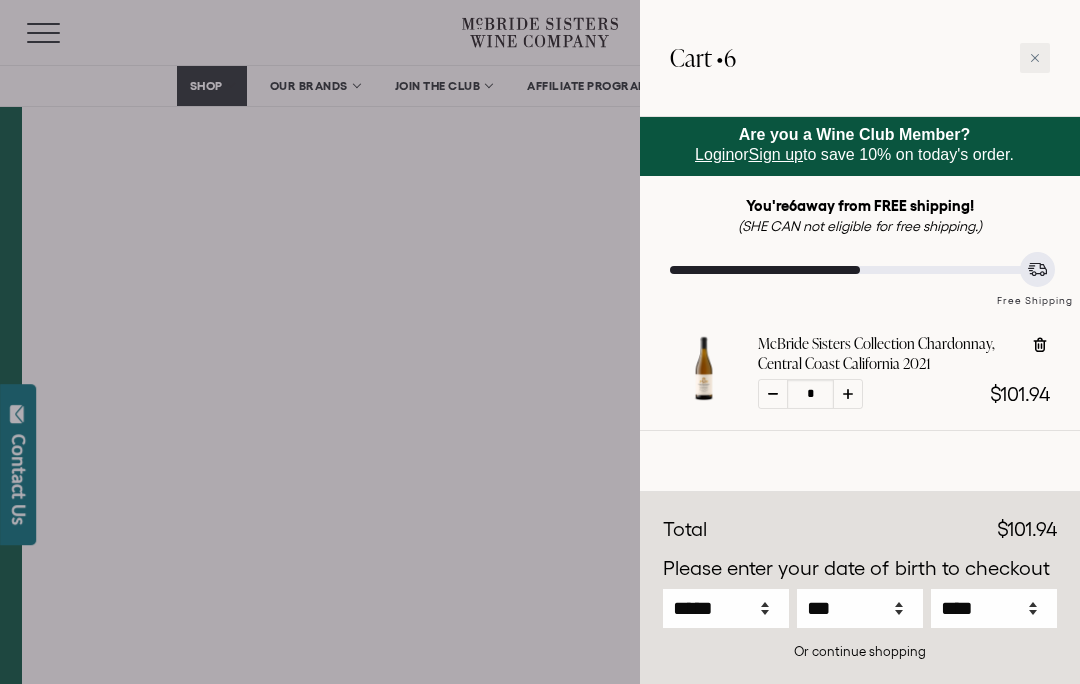 scroll, scrollTop: 2, scrollLeft: 0, axis: vertical 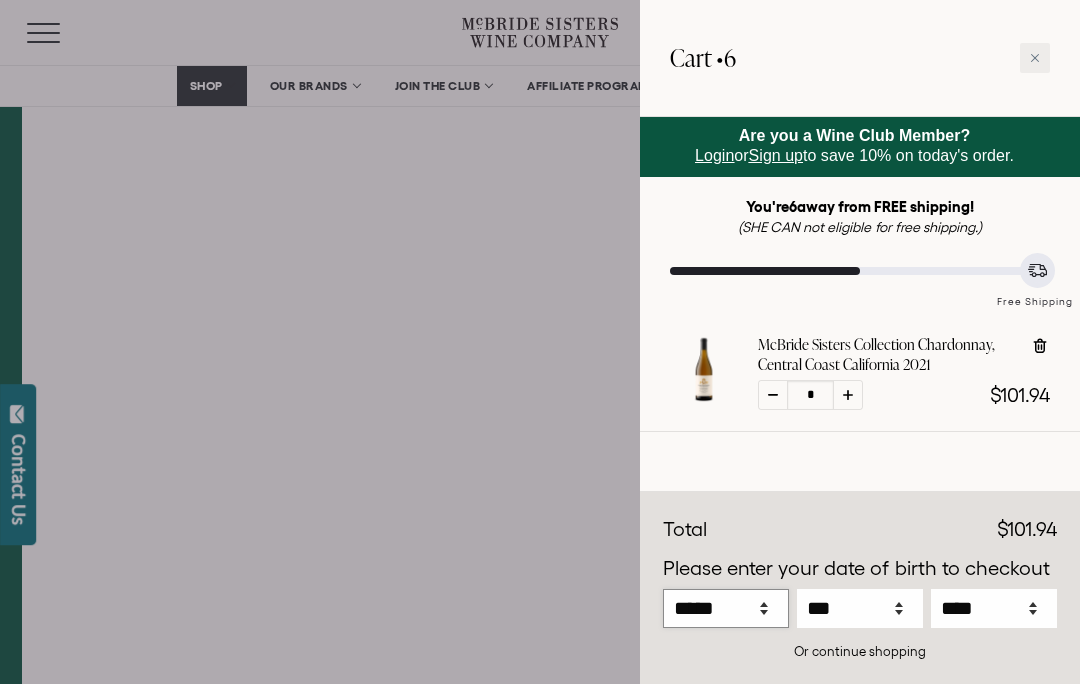 click on "*****
***
***
***
***
***
***
***
***
***
***
***
***" at bounding box center (726, 608) 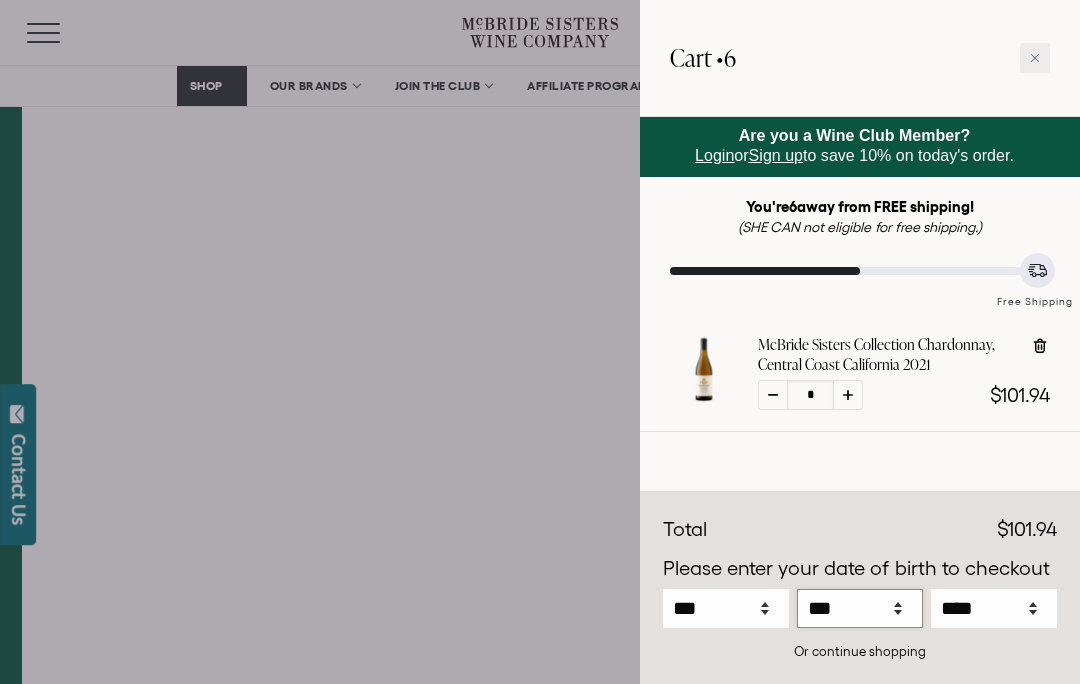 click on "*** * * * * * * * * * ** ** ** ** ** ** ** ** ** ** ** ** ** ** ** ** ** ** ** ** **" at bounding box center (860, 608) 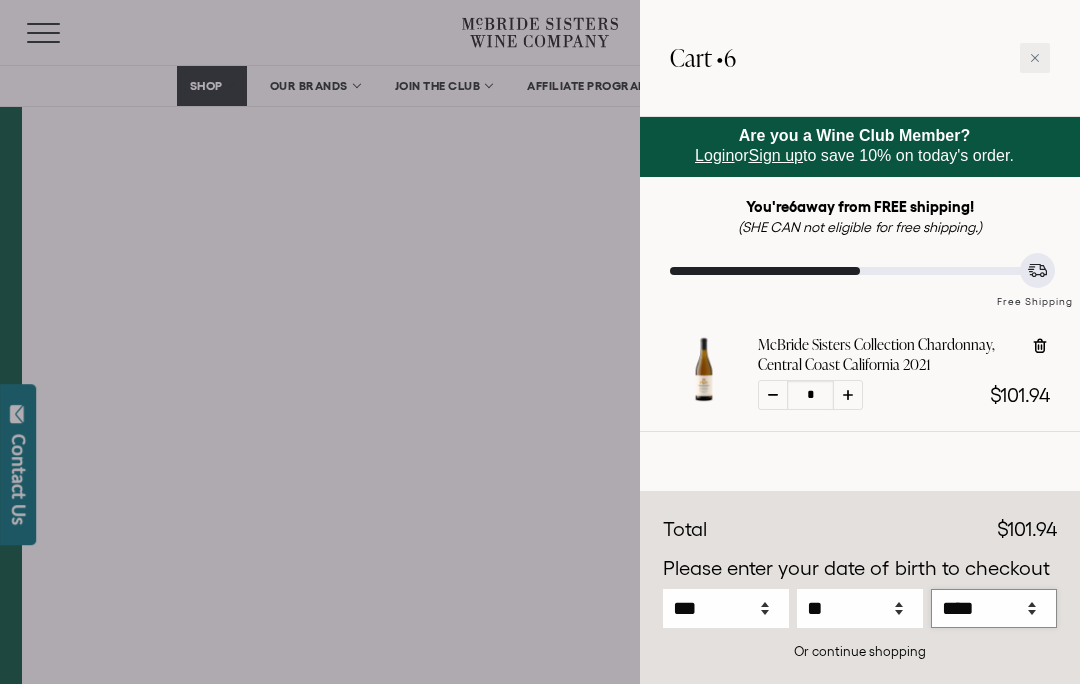 click on "****
****
****
****
****
****
****
****
****
****
****
****
****
****
****
****
****
****
****
****
****
****
****
****
****
****
****
****
****
****
****
****
**** **** **** **** ****" at bounding box center [994, 608] 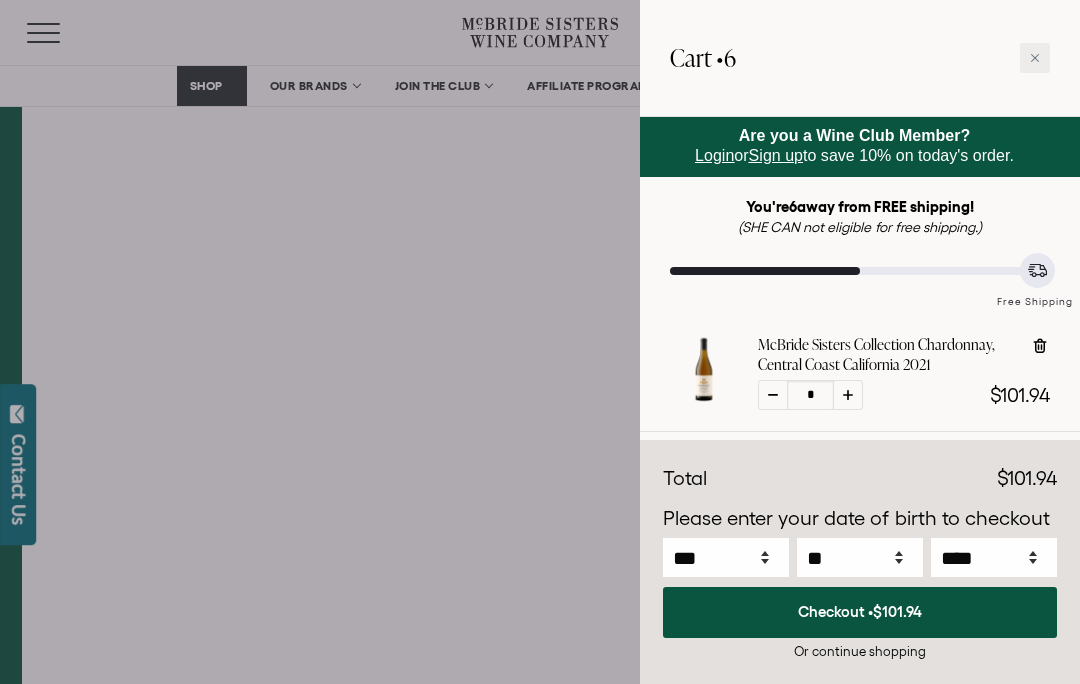 click on "$101.94" at bounding box center (897, 611) 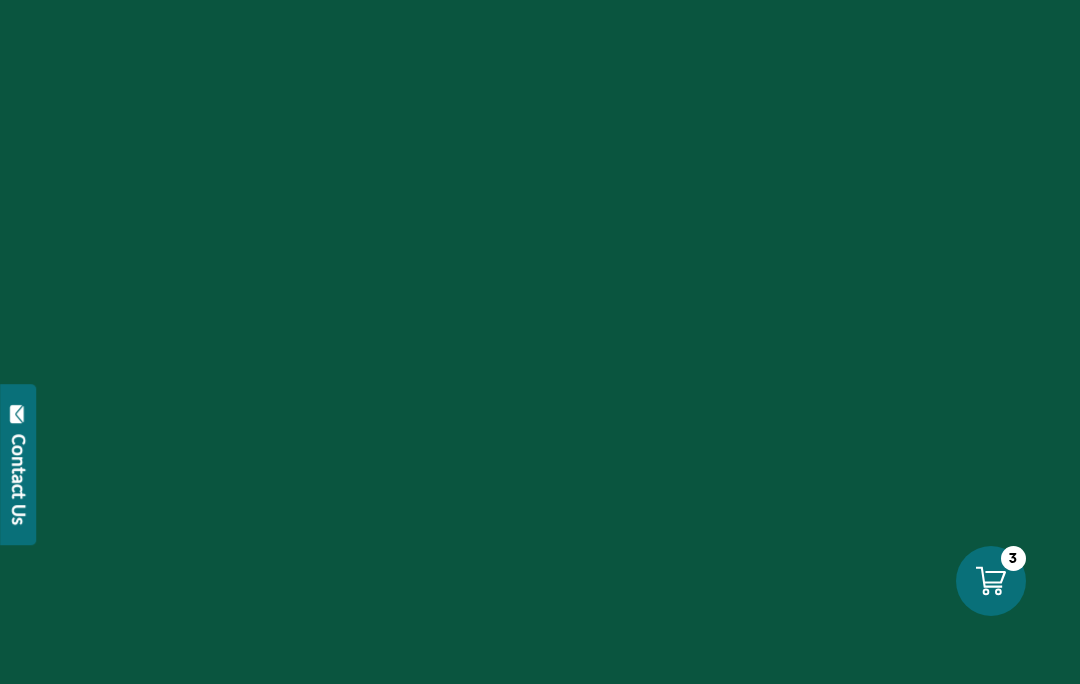scroll, scrollTop: 0, scrollLeft: 0, axis: both 